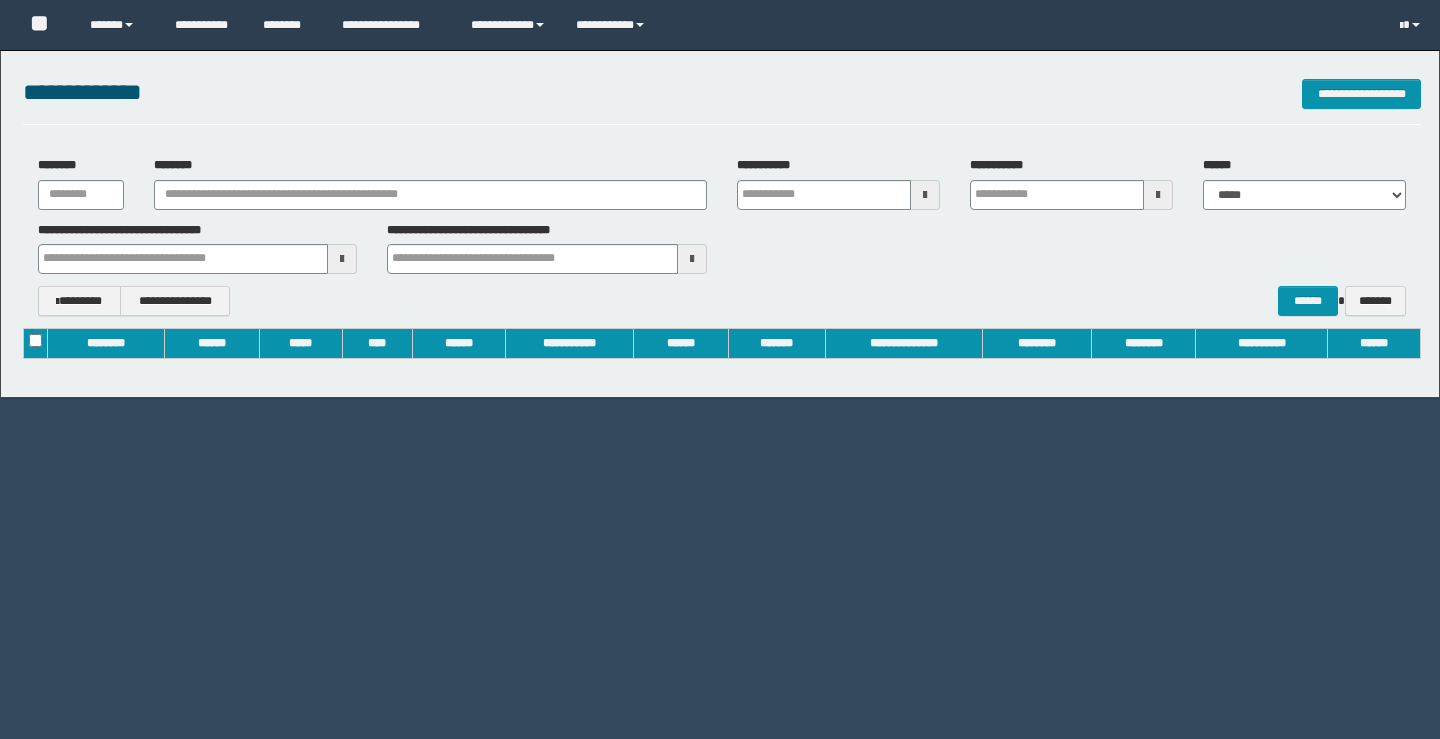 scroll, scrollTop: 0, scrollLeft: 0, axis: both 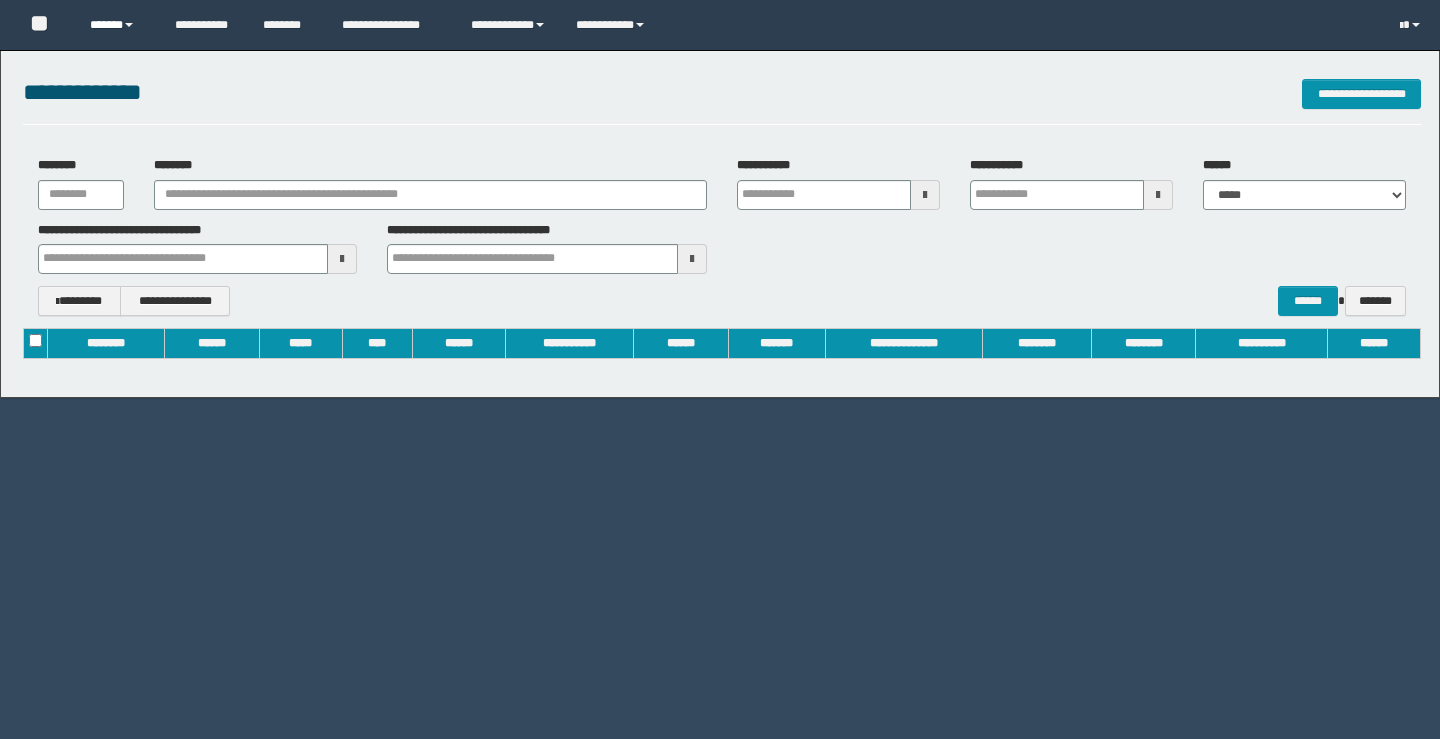click on "******" at bounding box center (117, 25) 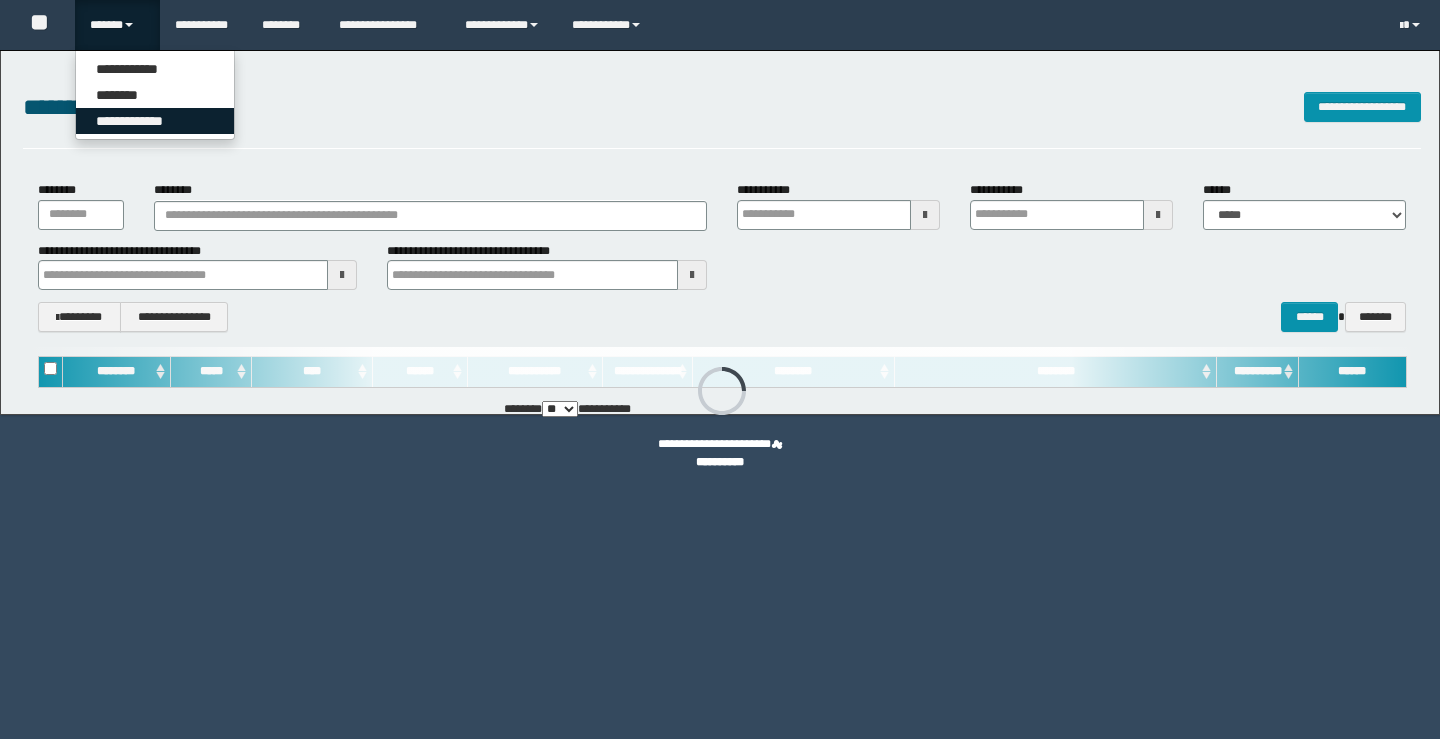 type on "**********" 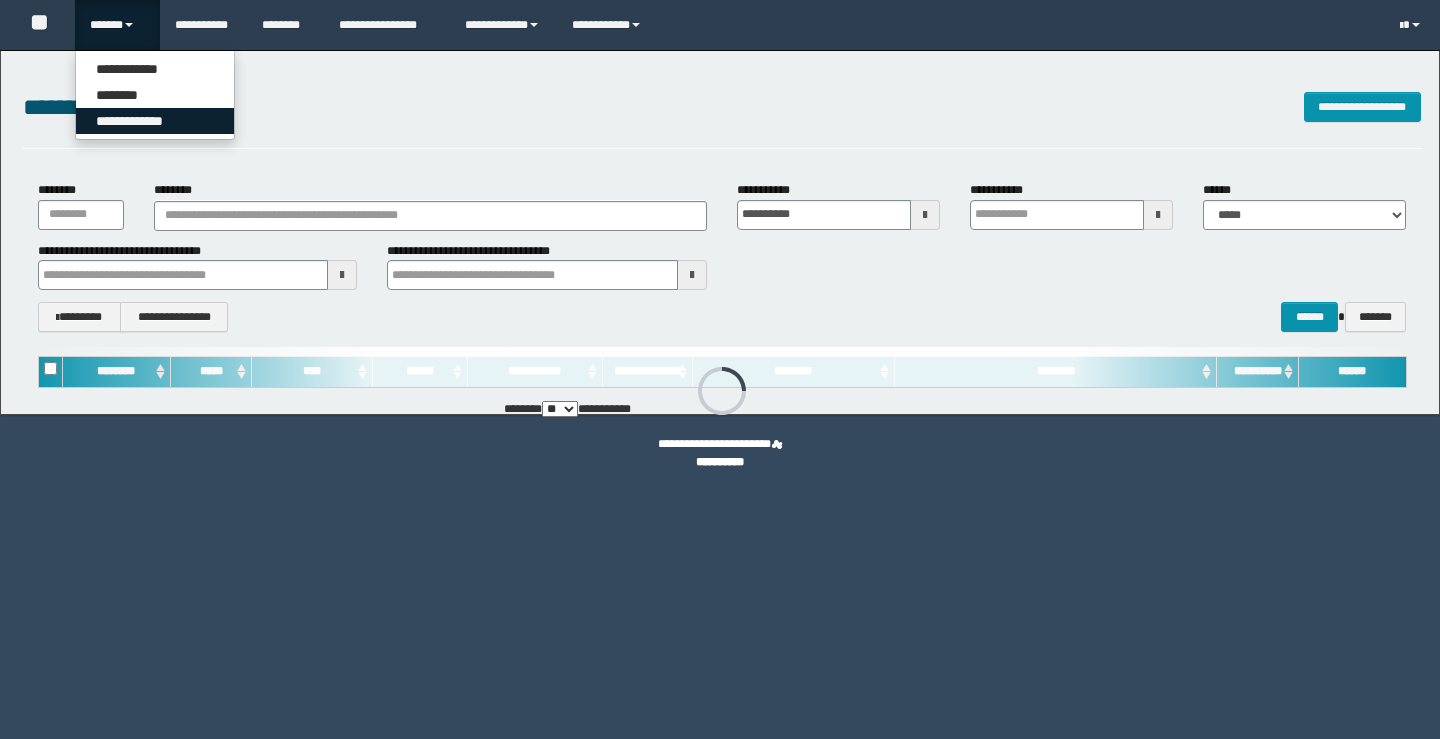 type on "**********" 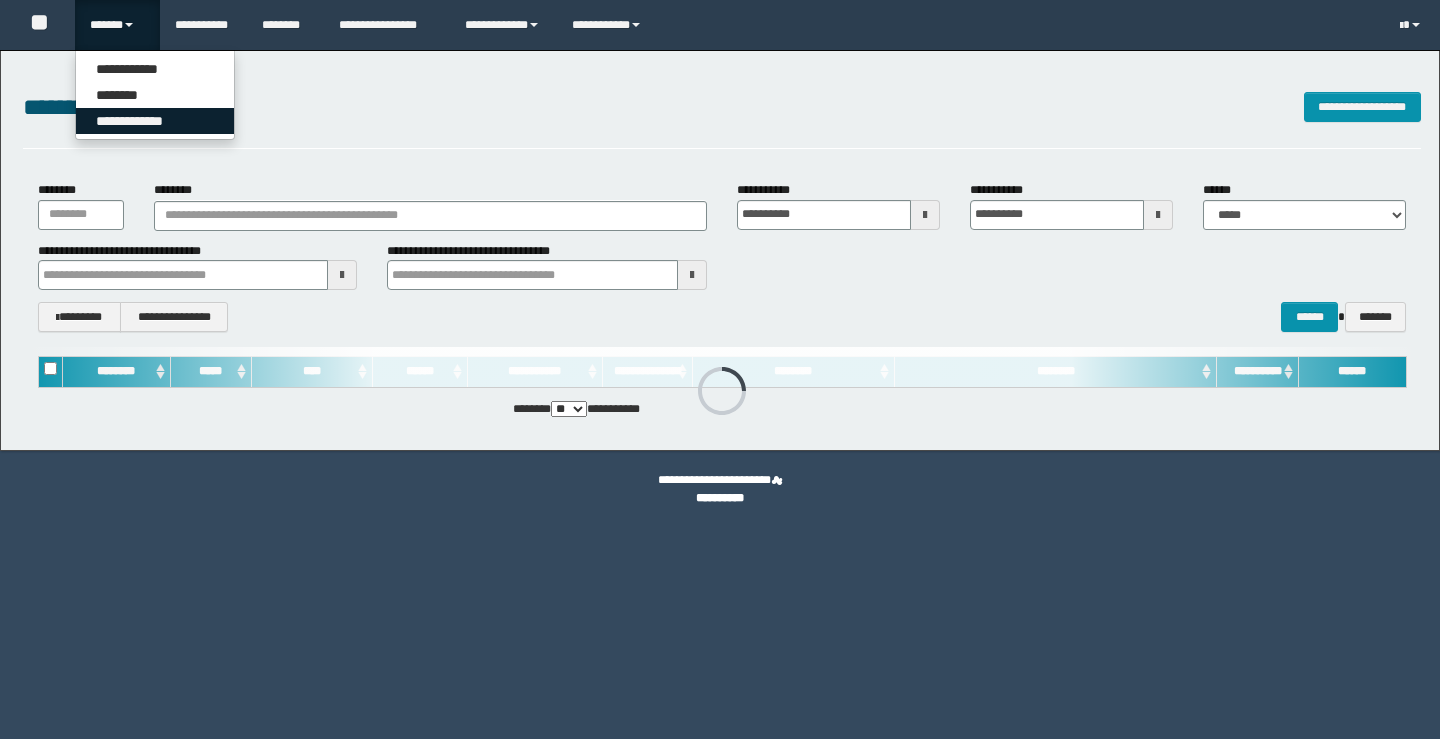 click on "**********" at bounding box center (155, 121) 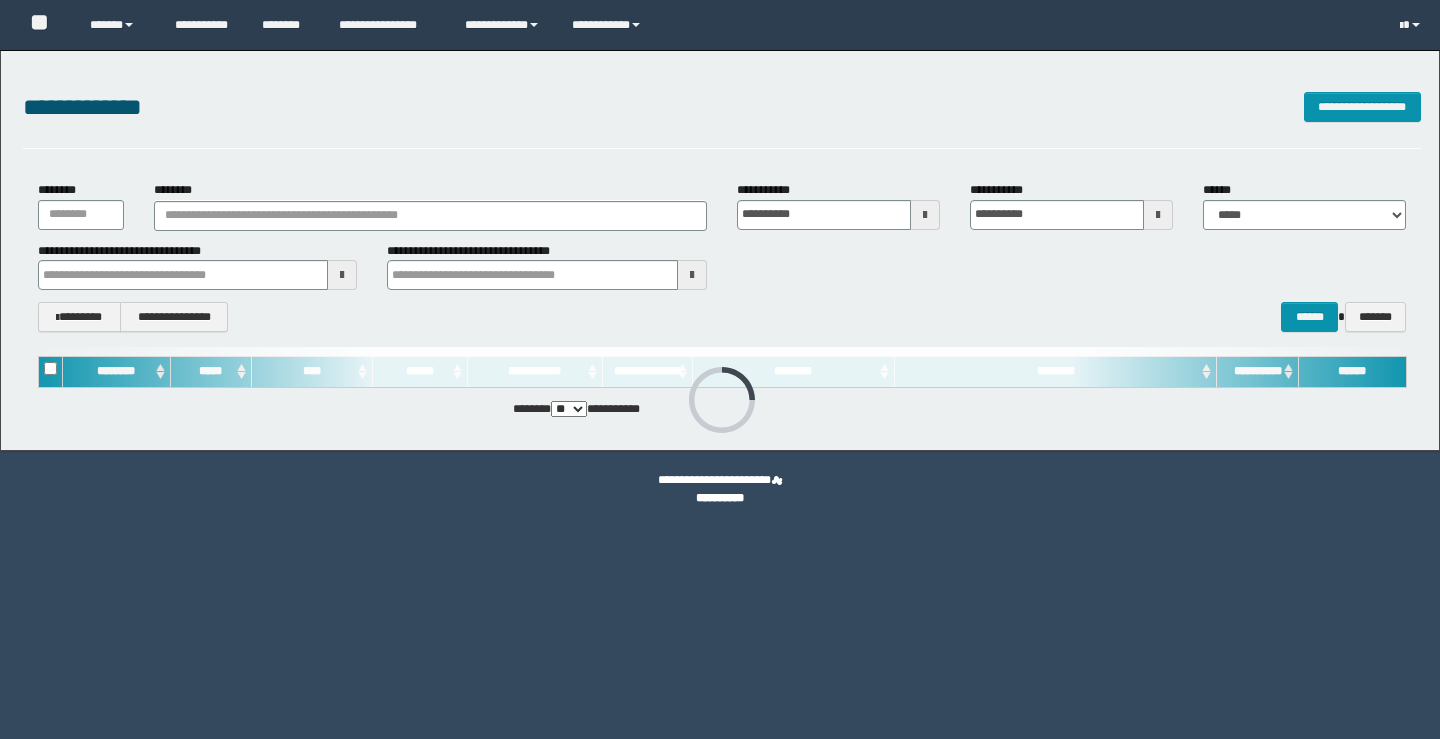 scroll, scrollTop: 0, scrollLeft: 0, axis: both 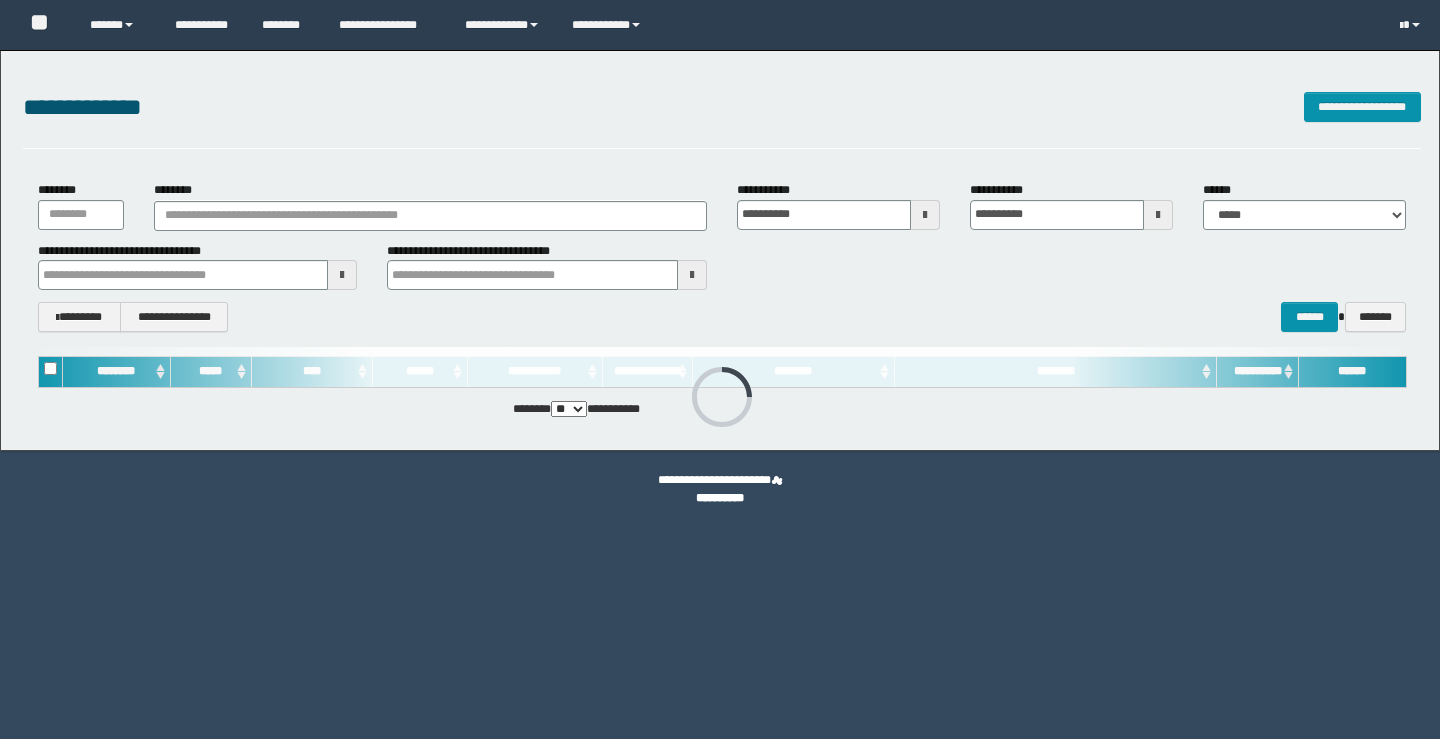 type 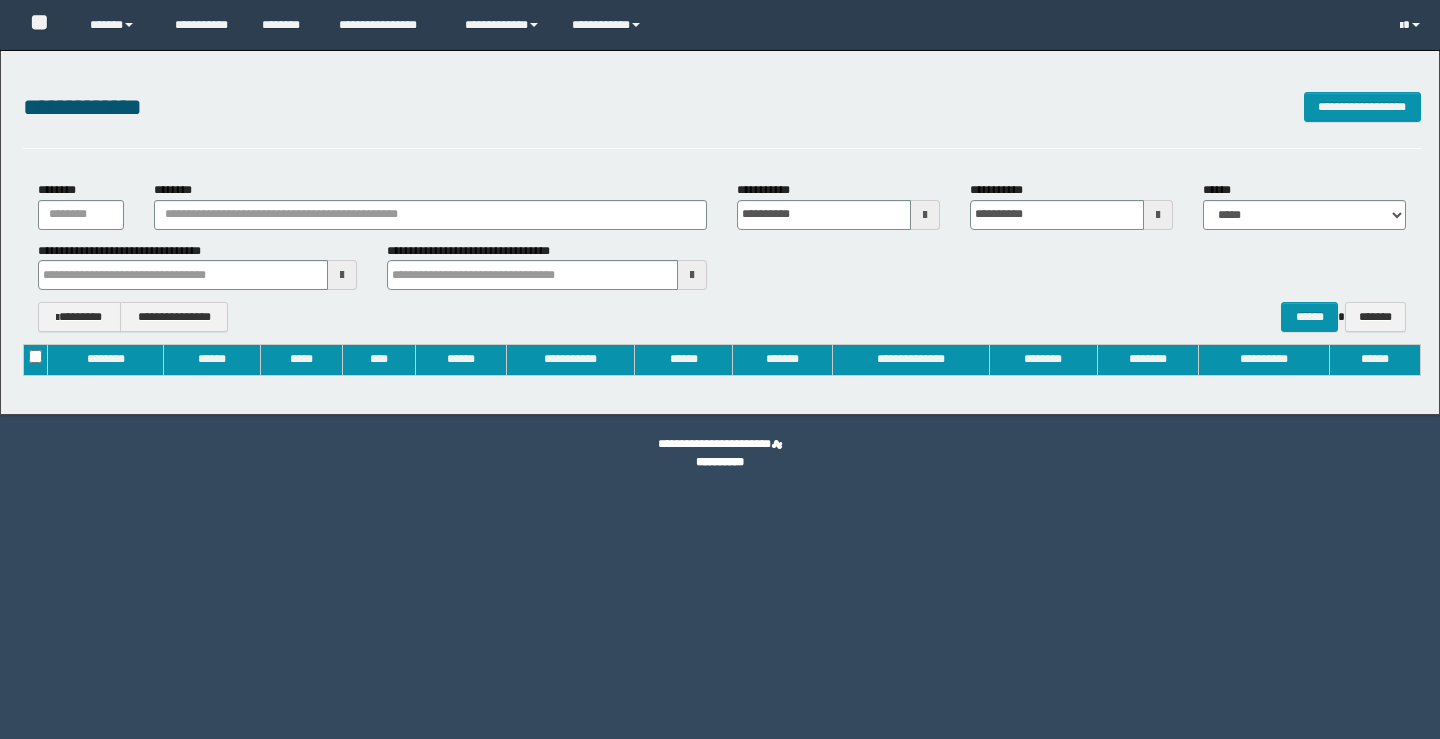 scroll, scrollTop: 0, scrollLeft: 0, axis: both 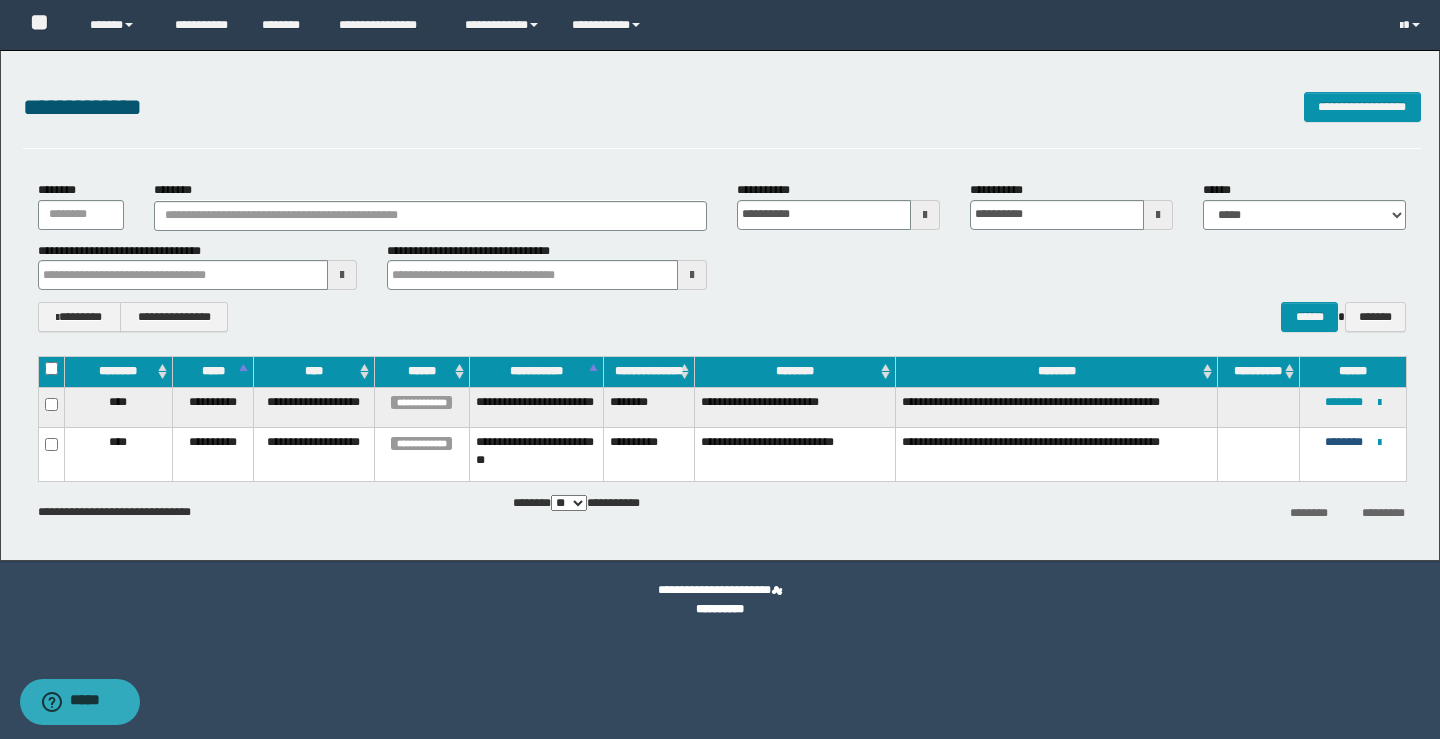click on "********" at bounding box center (1344, 442) 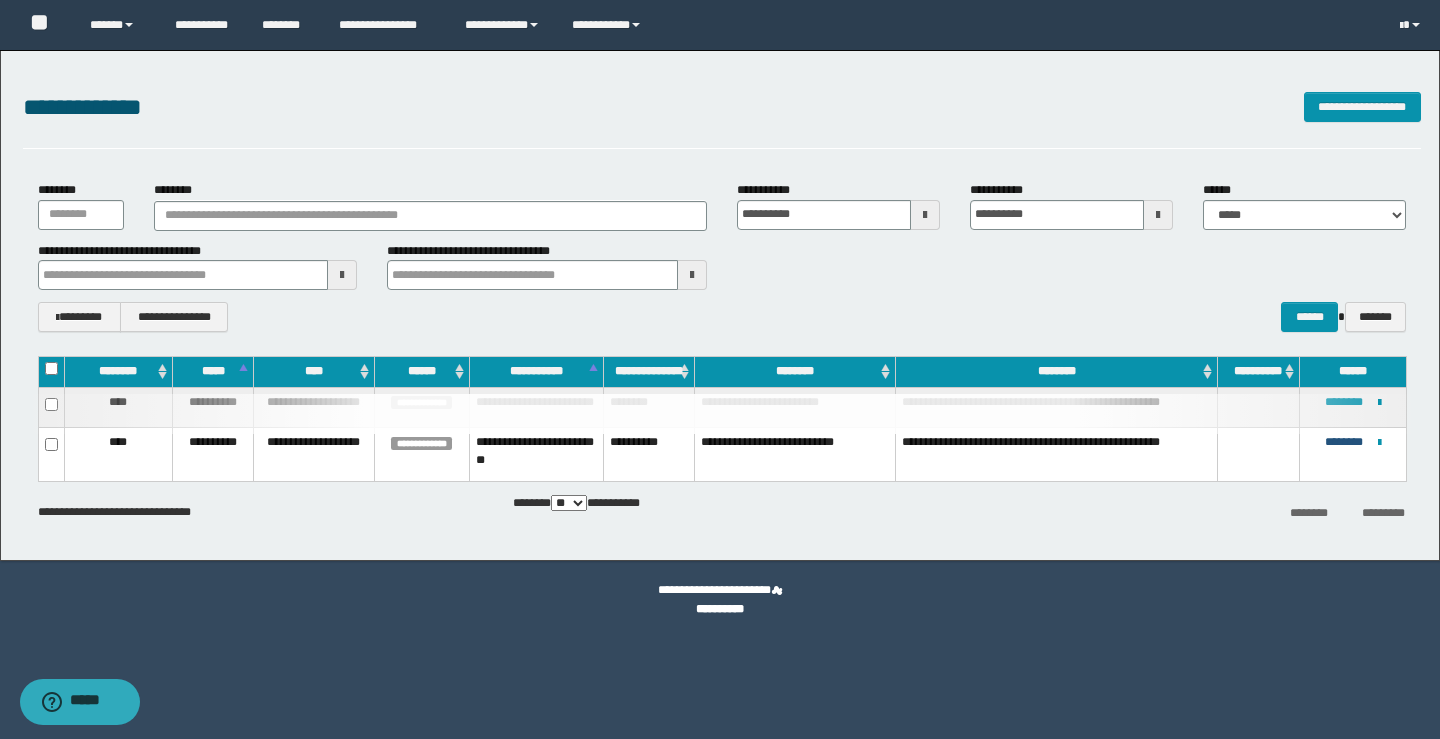 type 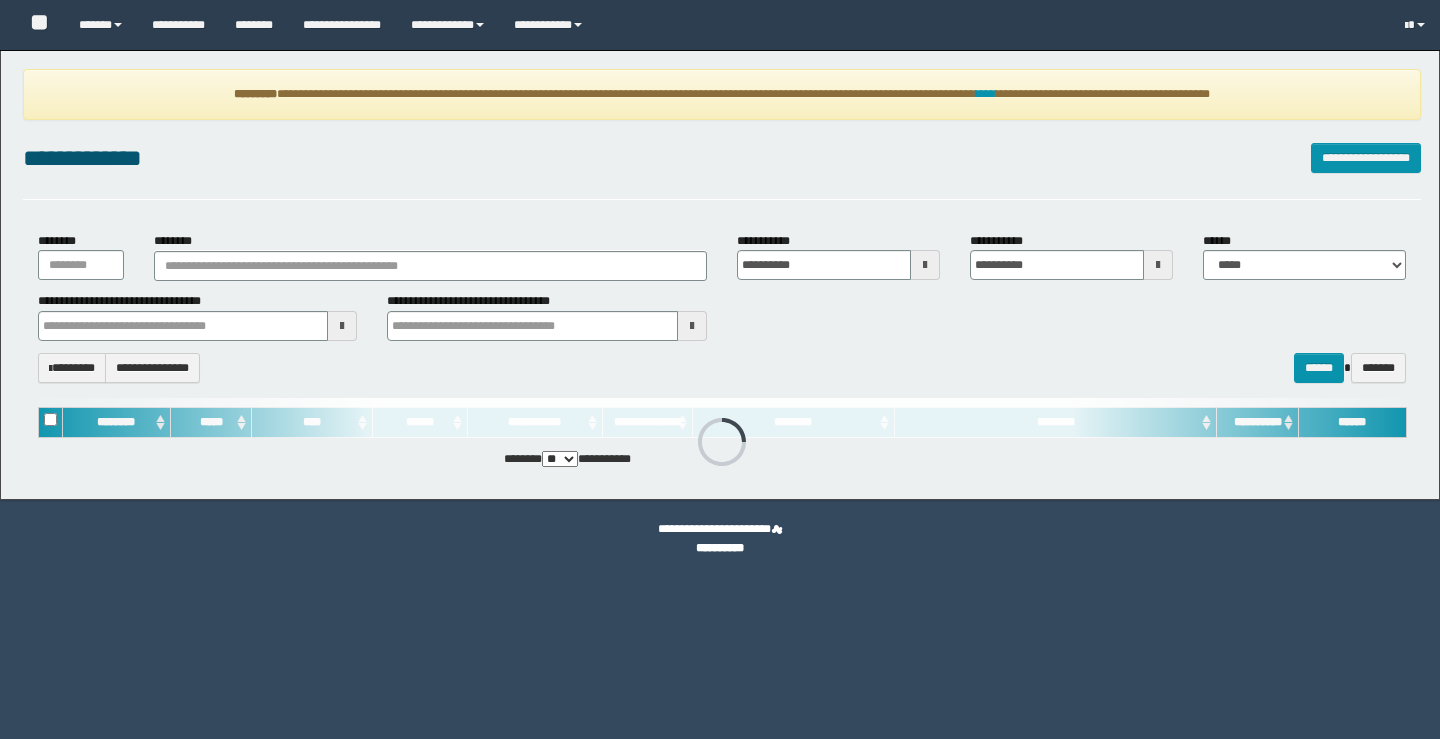 scroll, scrollTop: 0, scrollLeft: 0, axis: both 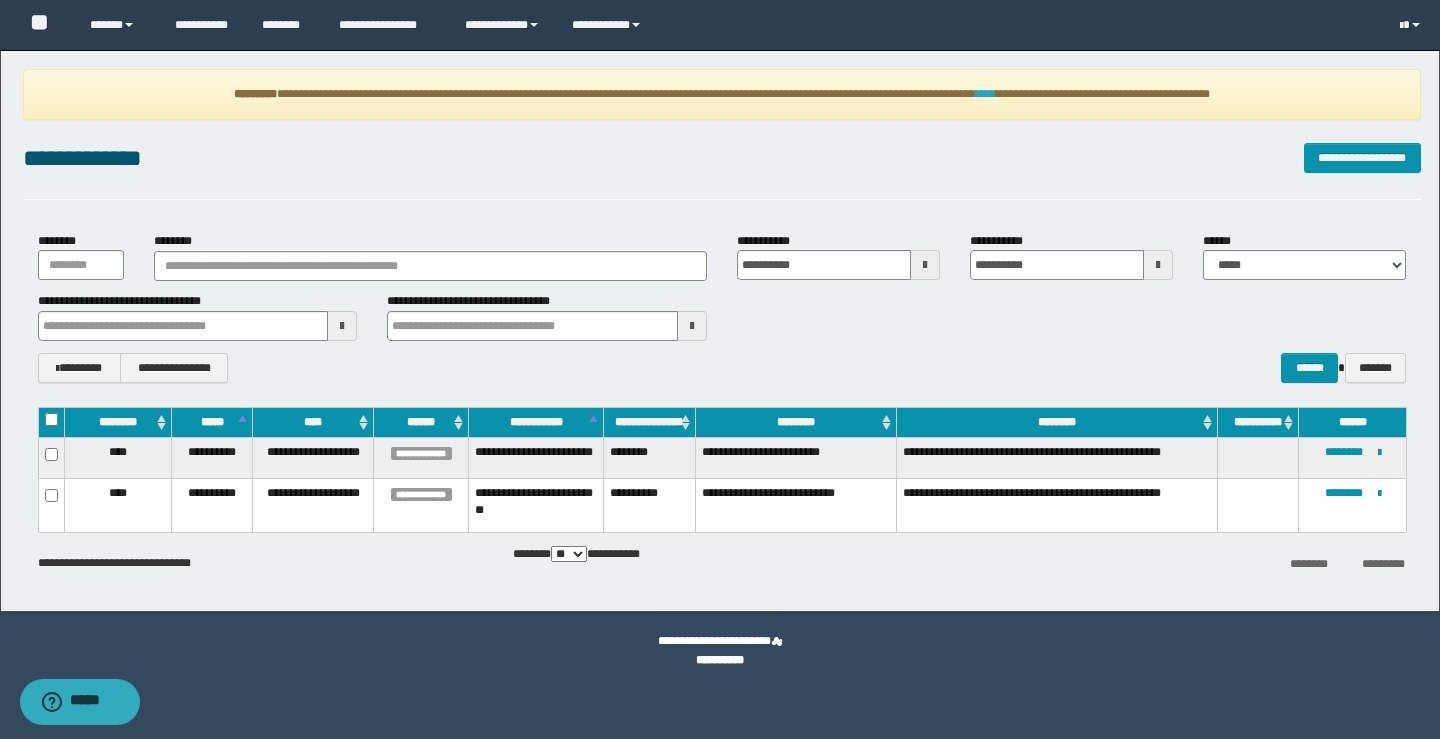 click on "****" at bounding box center [986, 94] 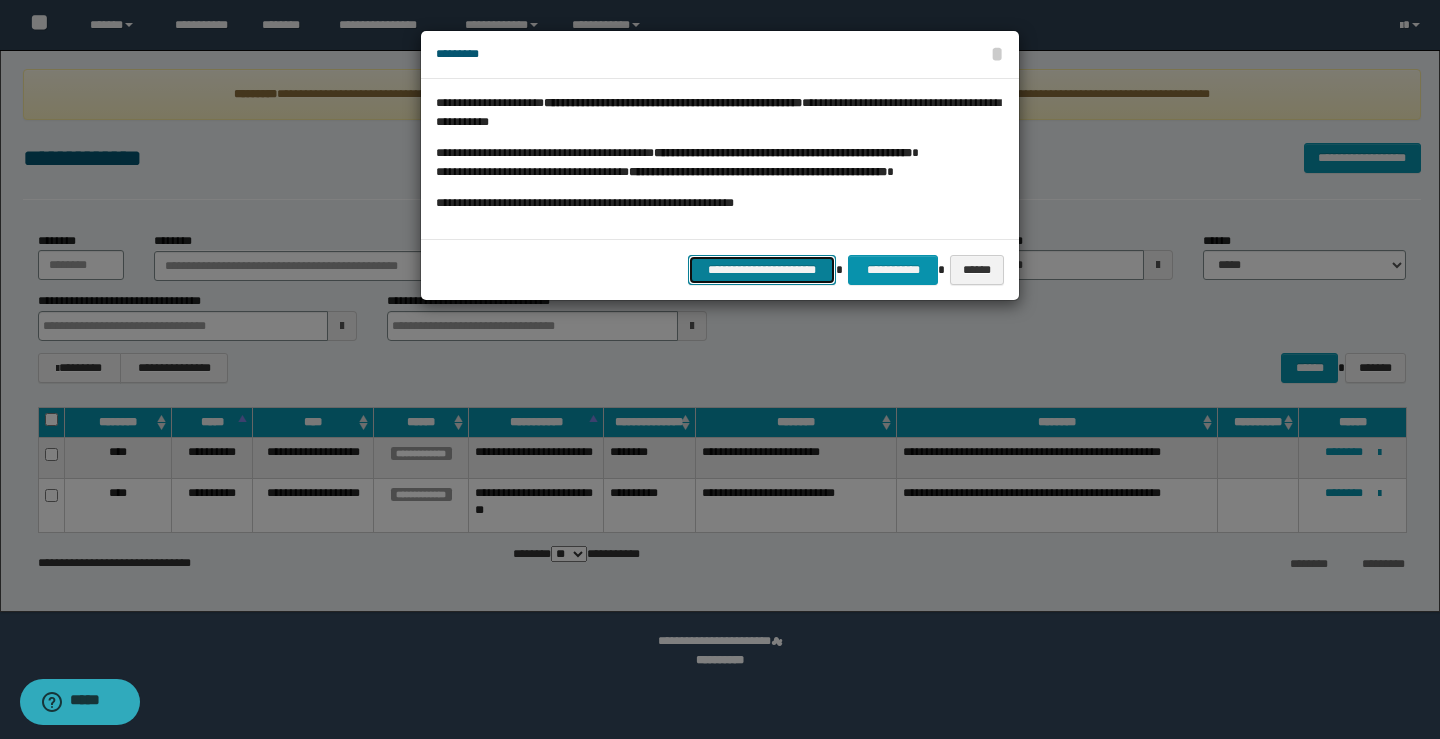 click on "**********" at bounding box center [762, 270] 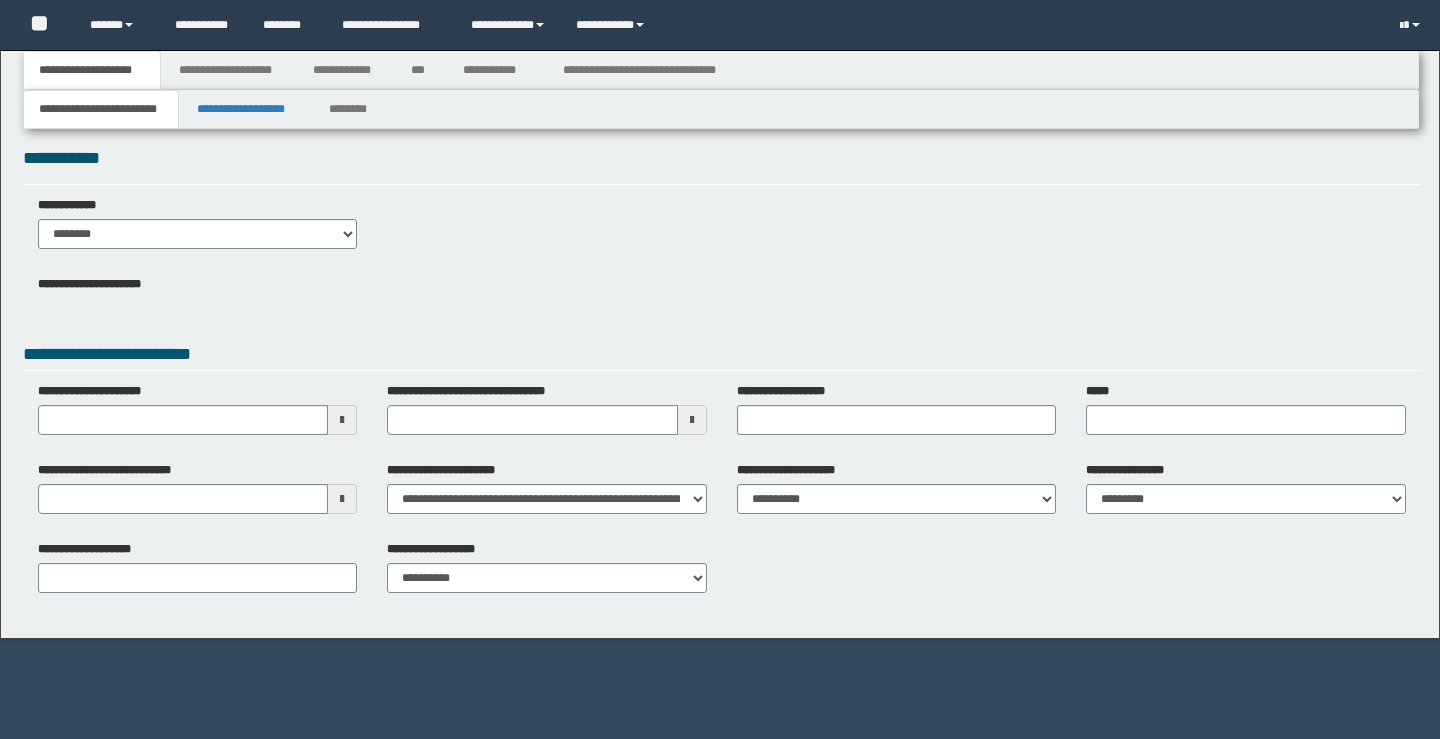 scroll, scrollTop: 0, scrollLeft: 0, axis: both 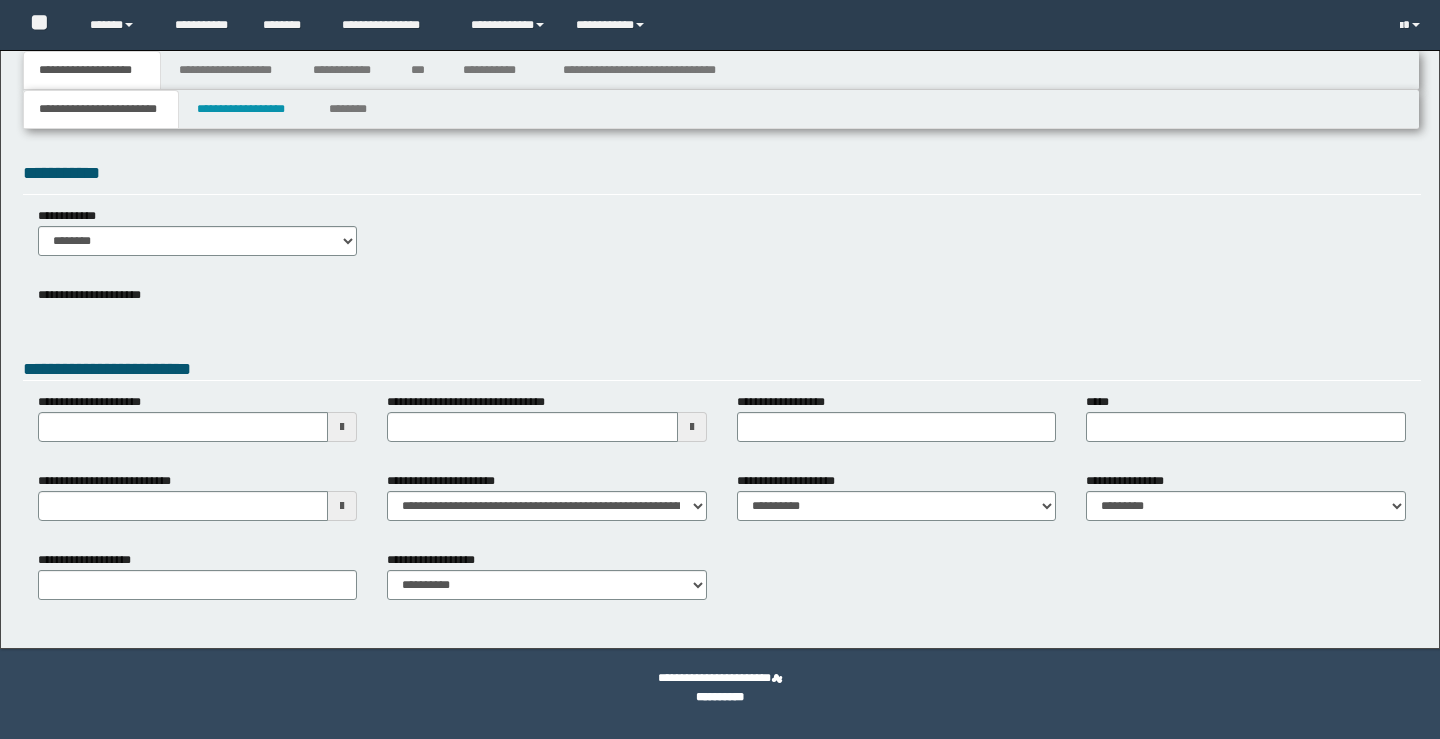 type 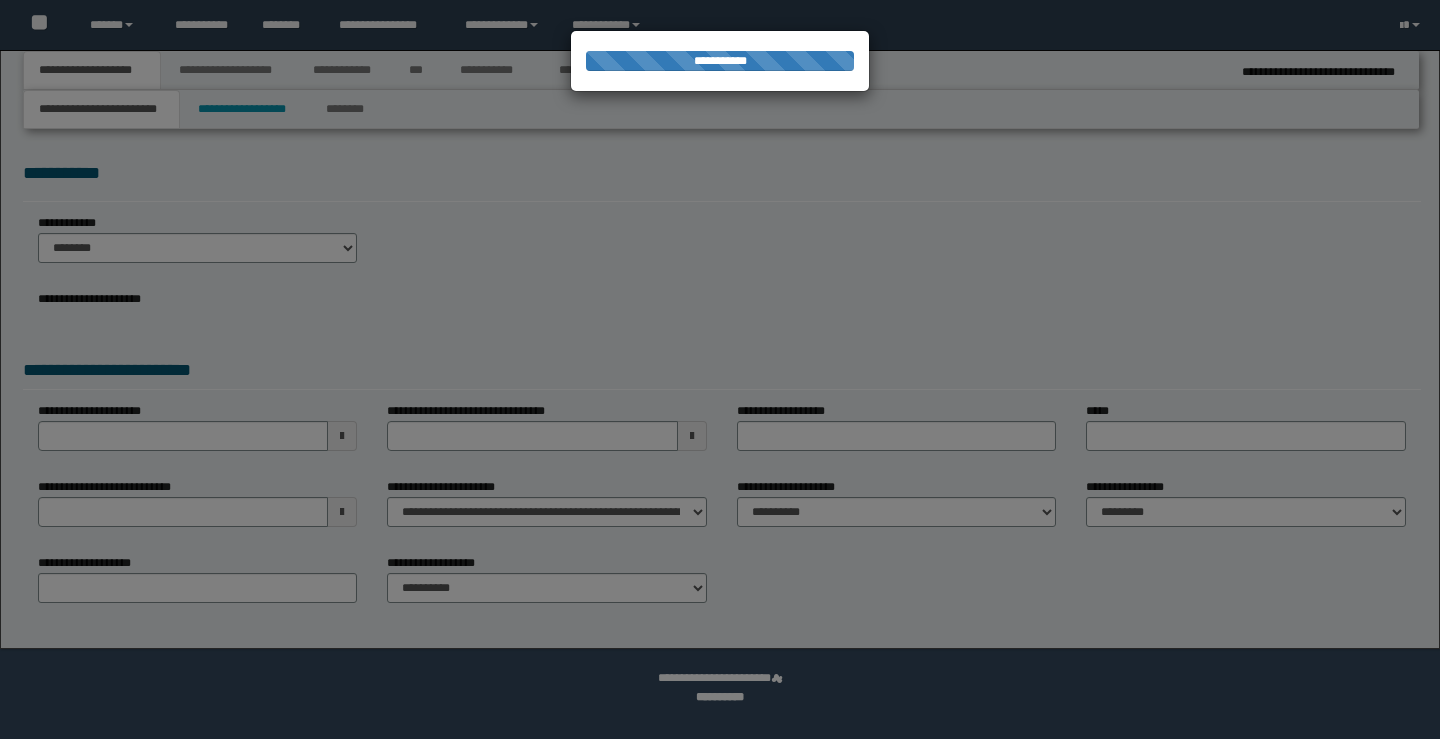 type on "**********" 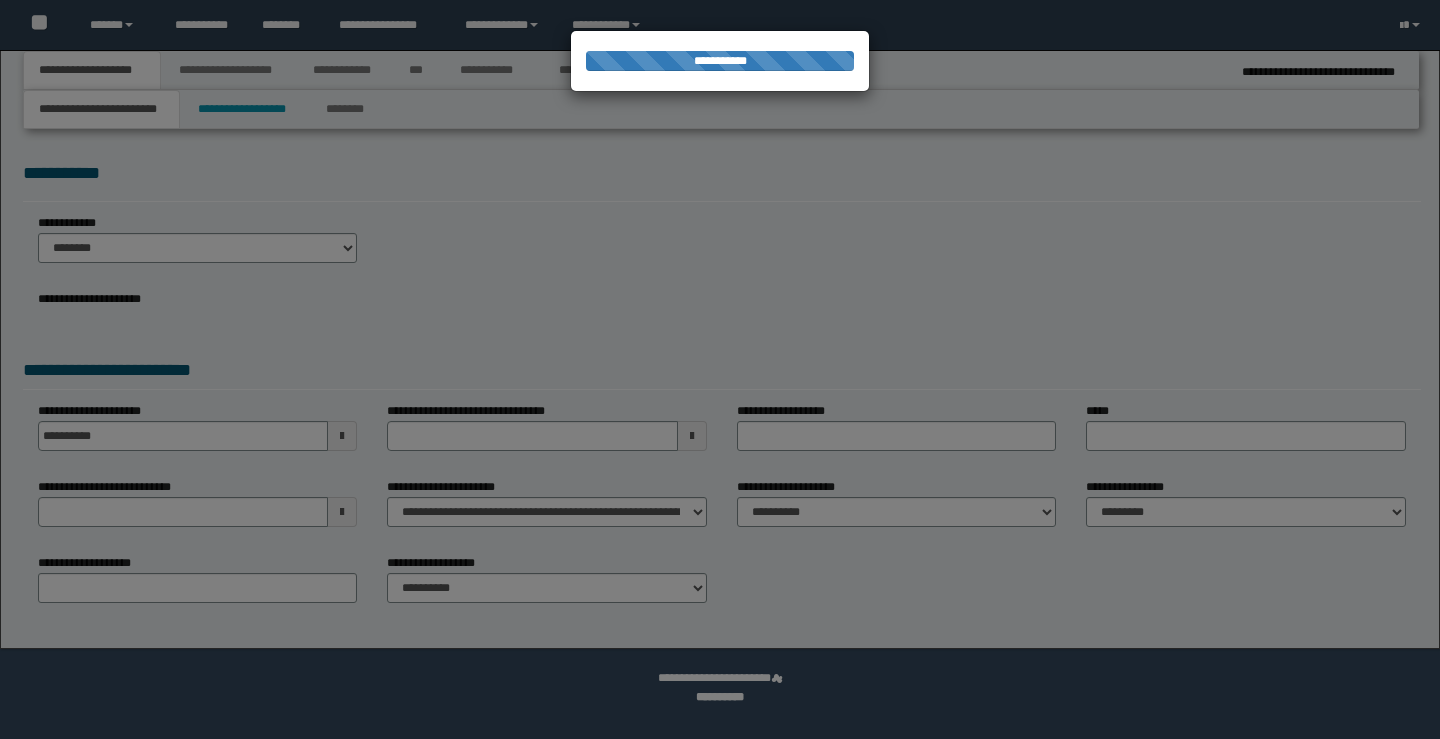 type on "**********" 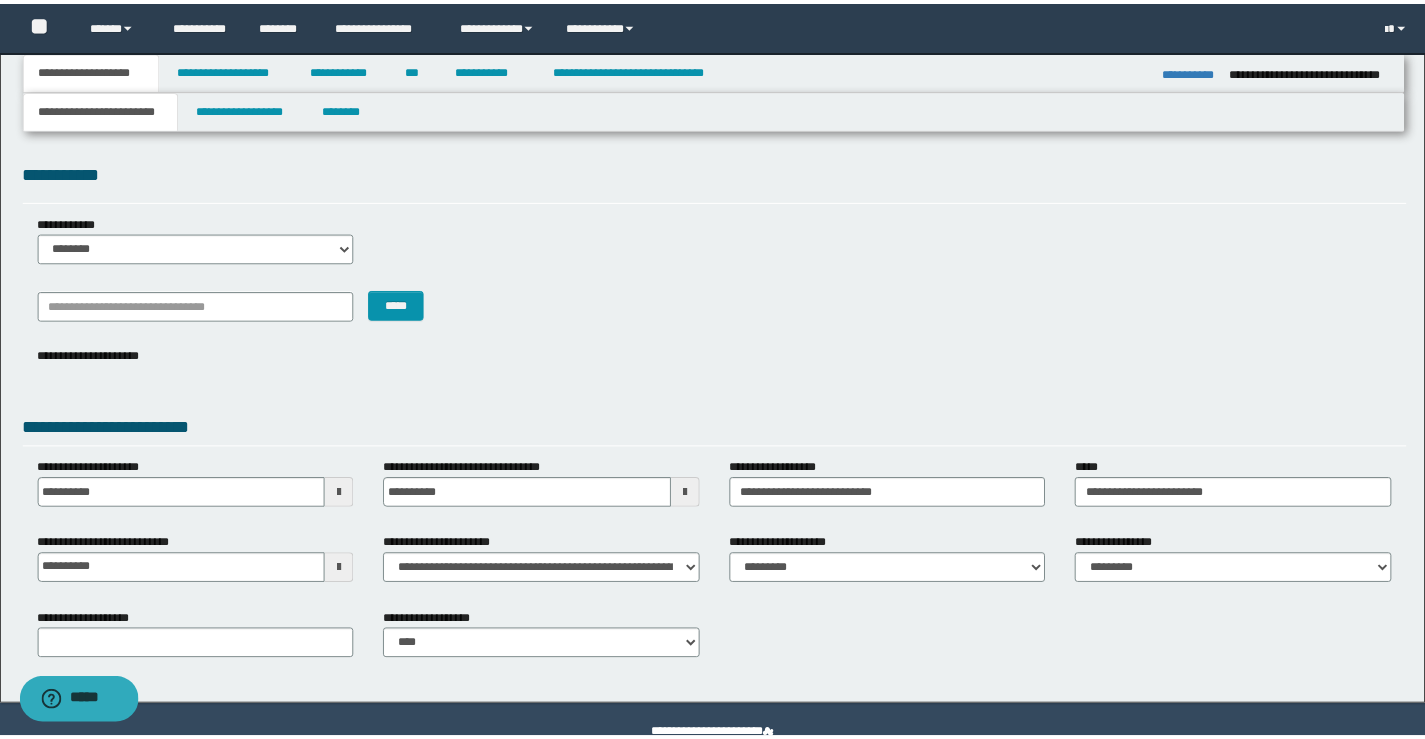 scroll, scrollTop: 0, scrollLeft: 0, axis: both 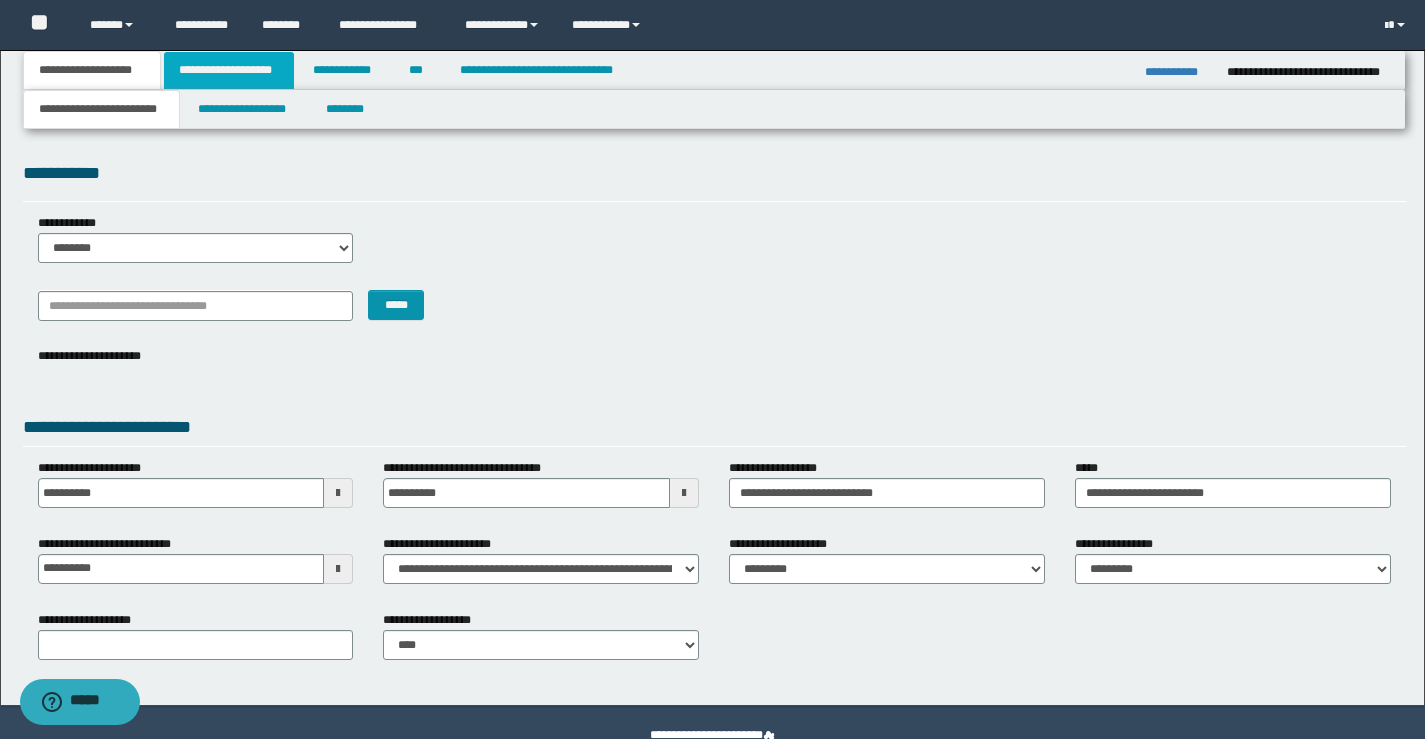 click on "**********" at bounding box center (229, 70) 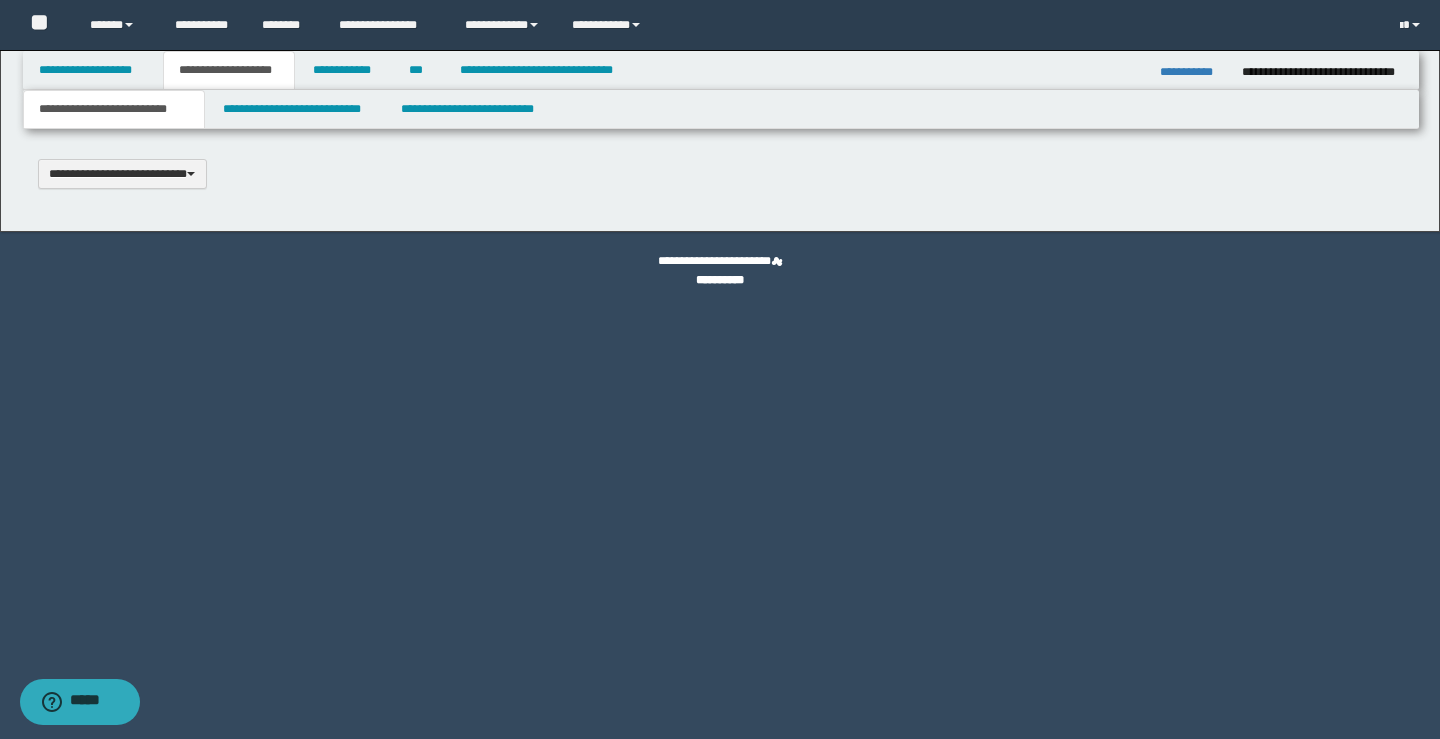 type 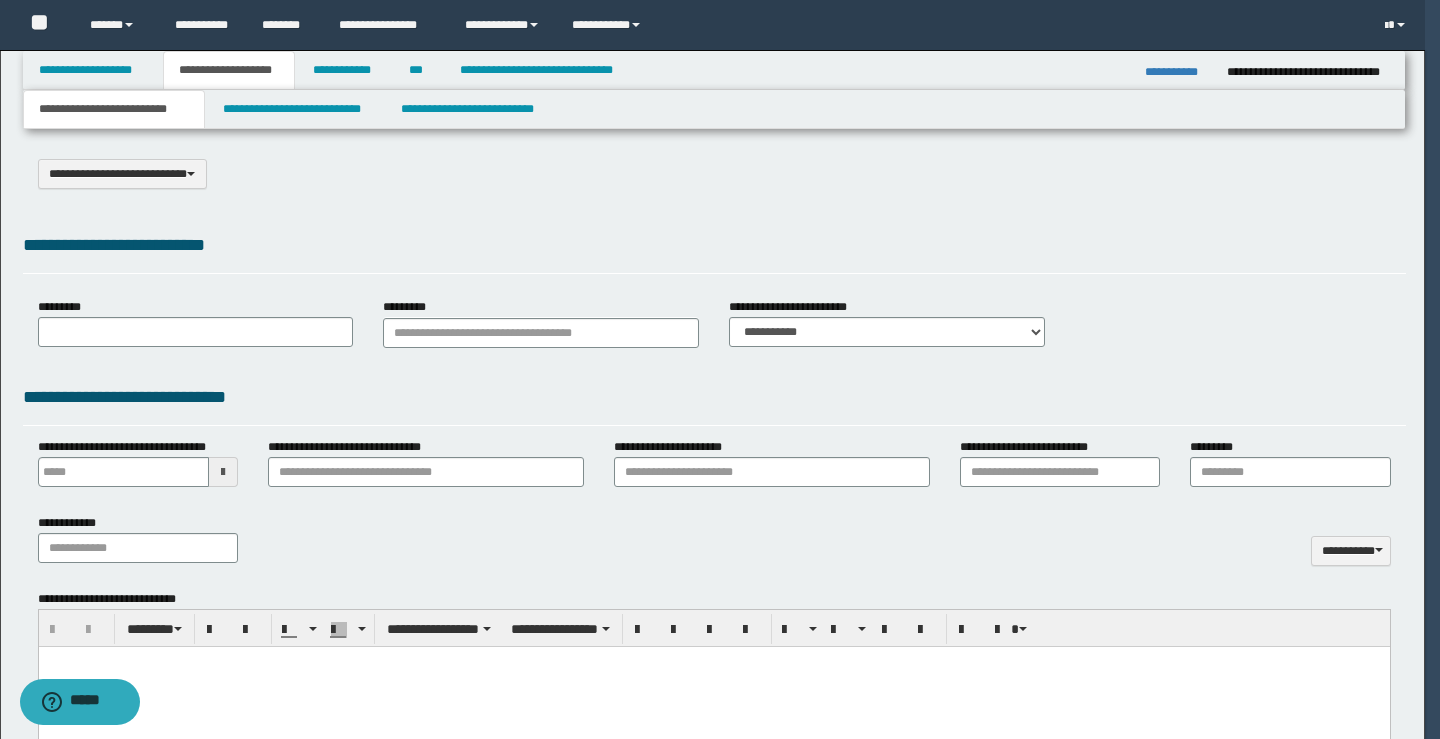 select on "*" 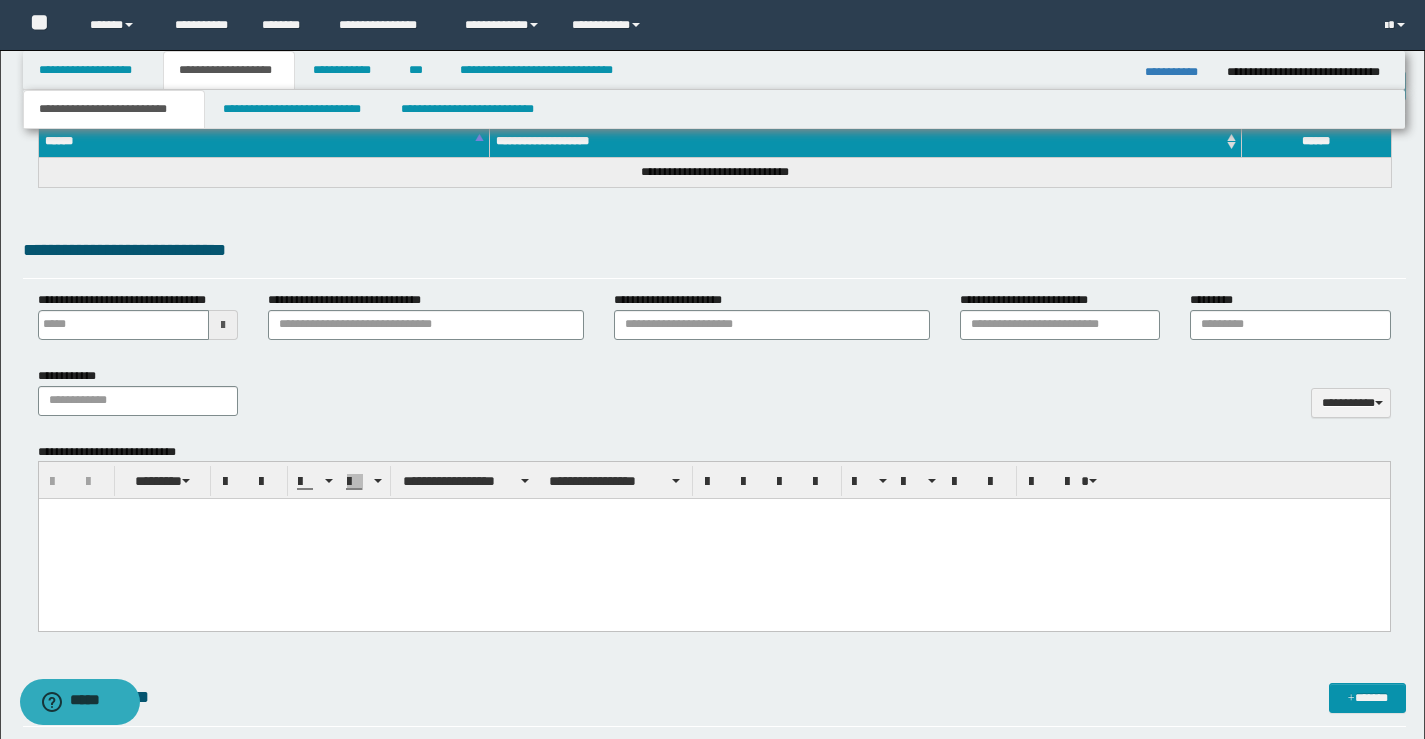 scroll, scrollTop: 300, scrollLeft: 0, axis: vertical 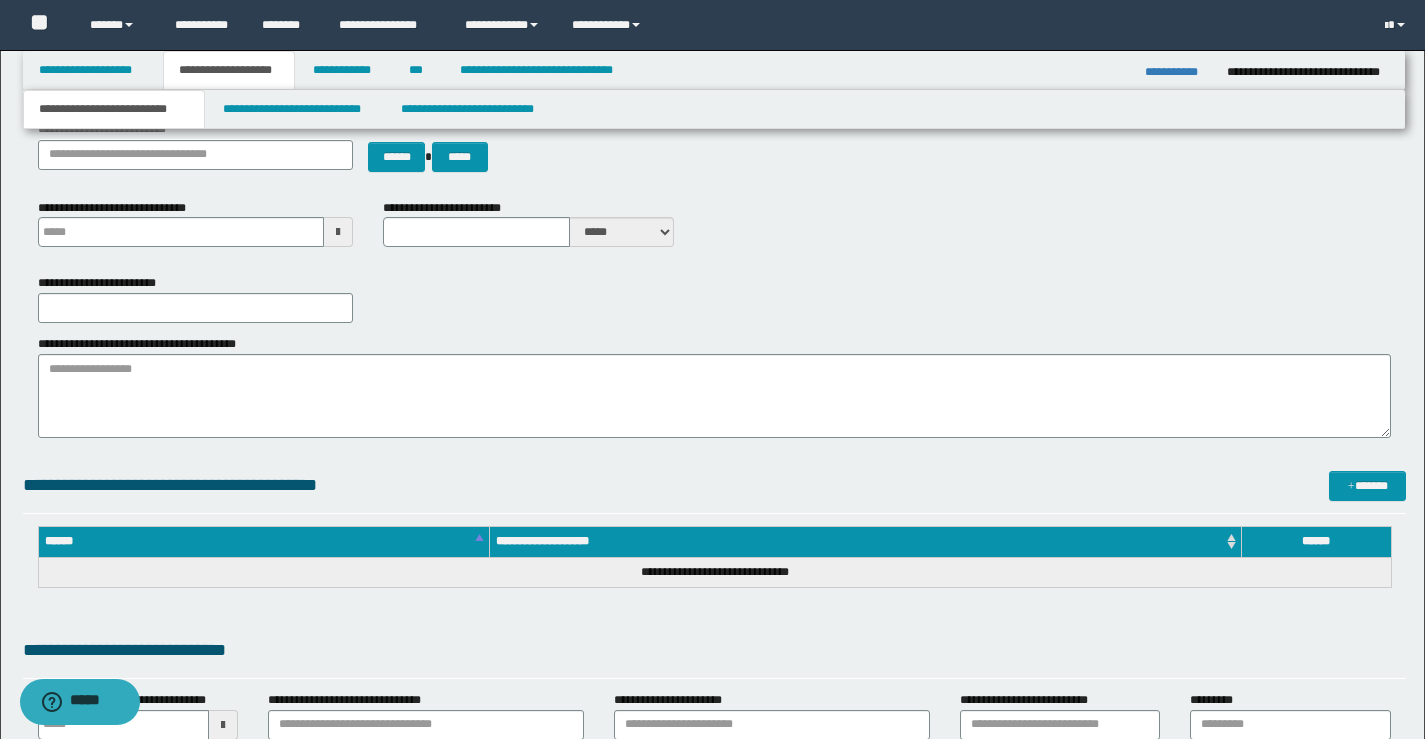 type 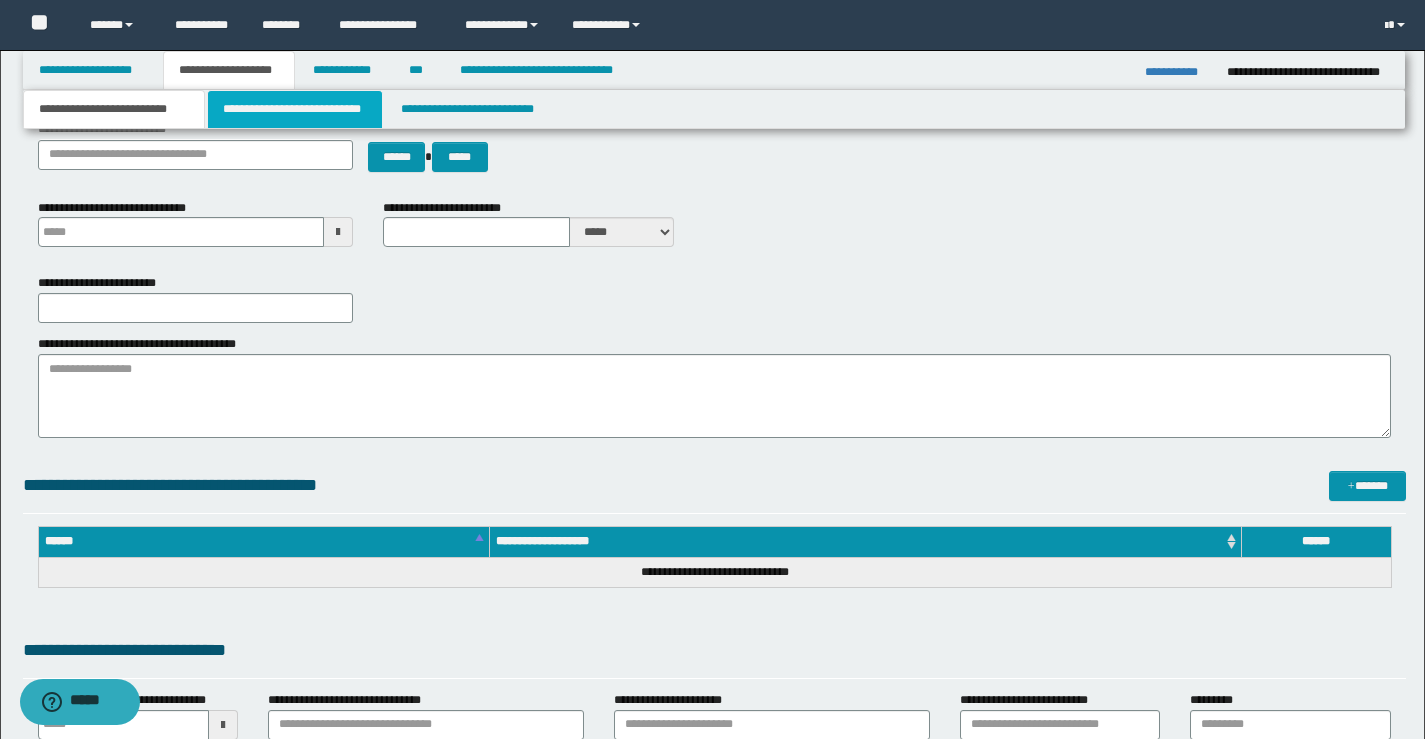 click on "**********" at bounding box center (295, 109) 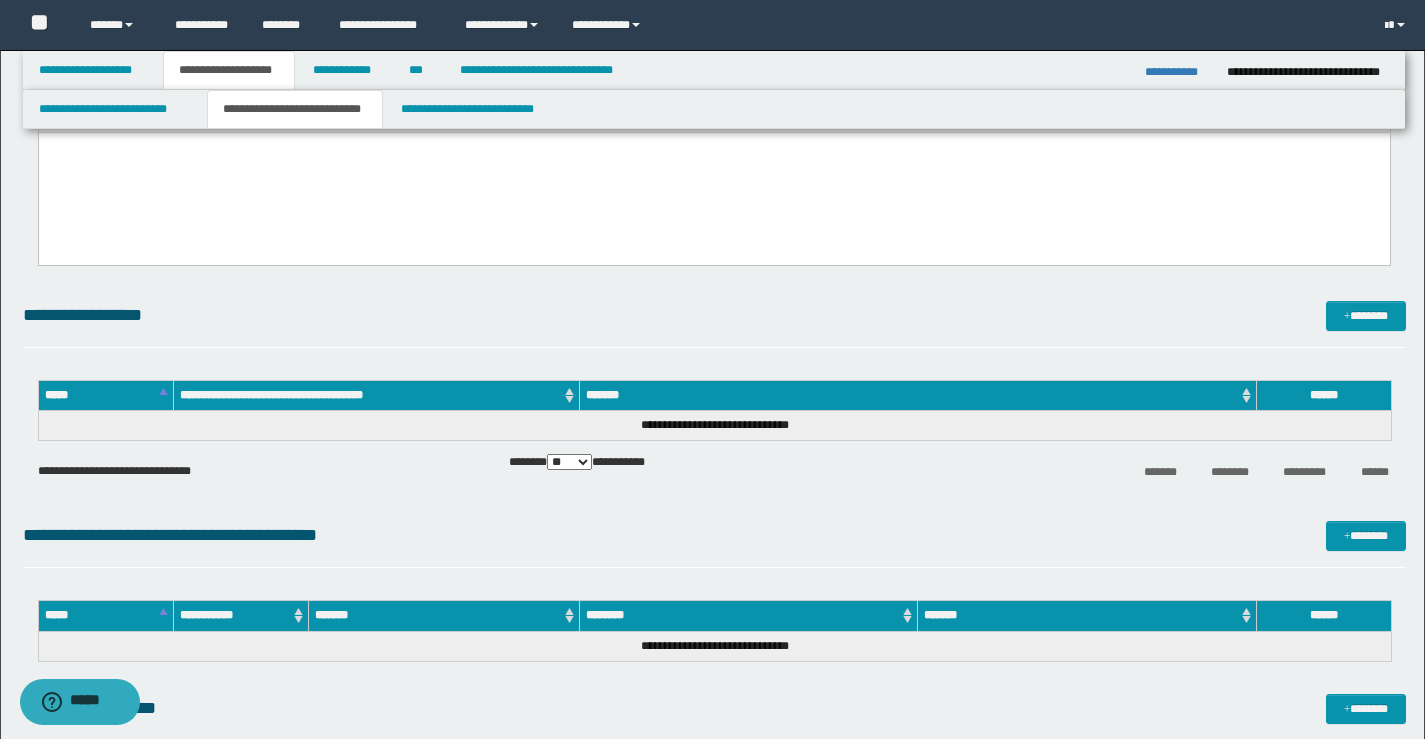 scroll, scrollTop: 0, scrollLeft: 0, axis: both 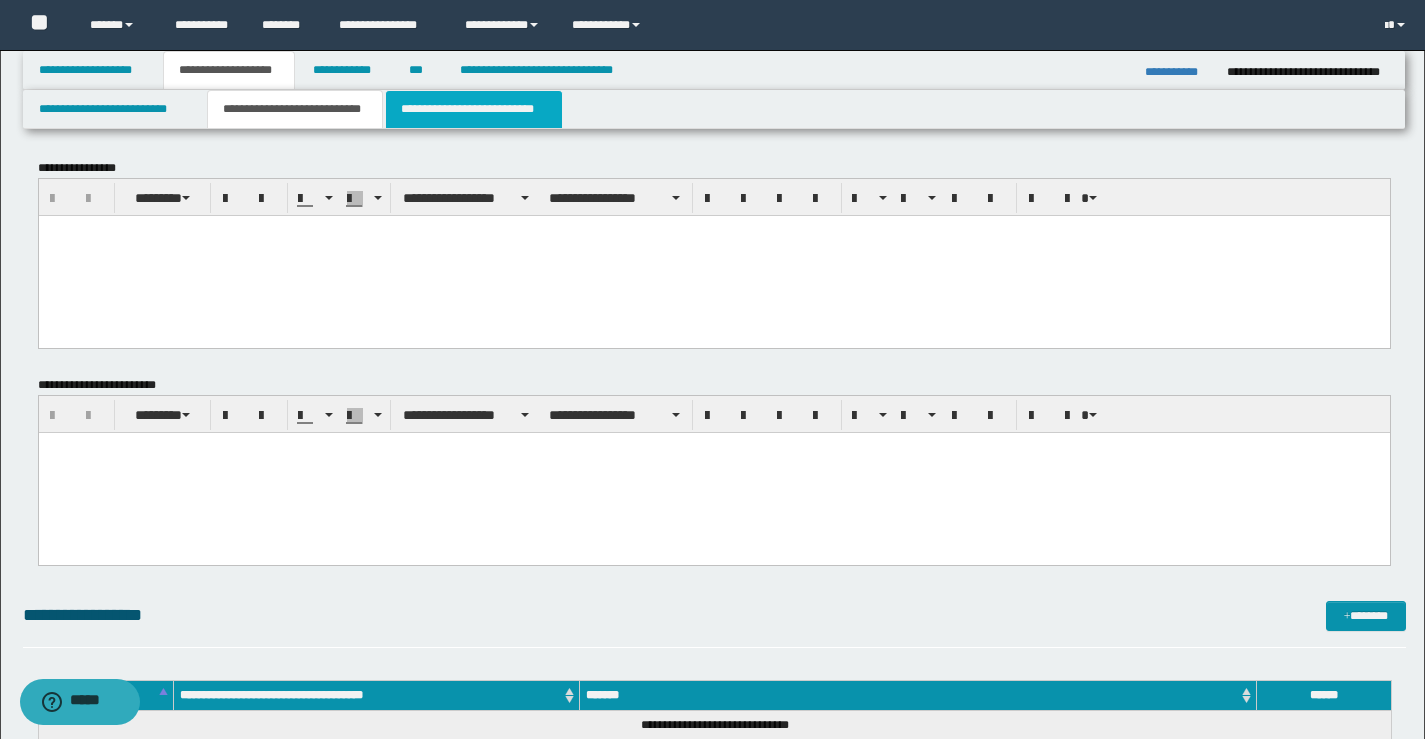 click on "**********" at bounding box center [474, 109] 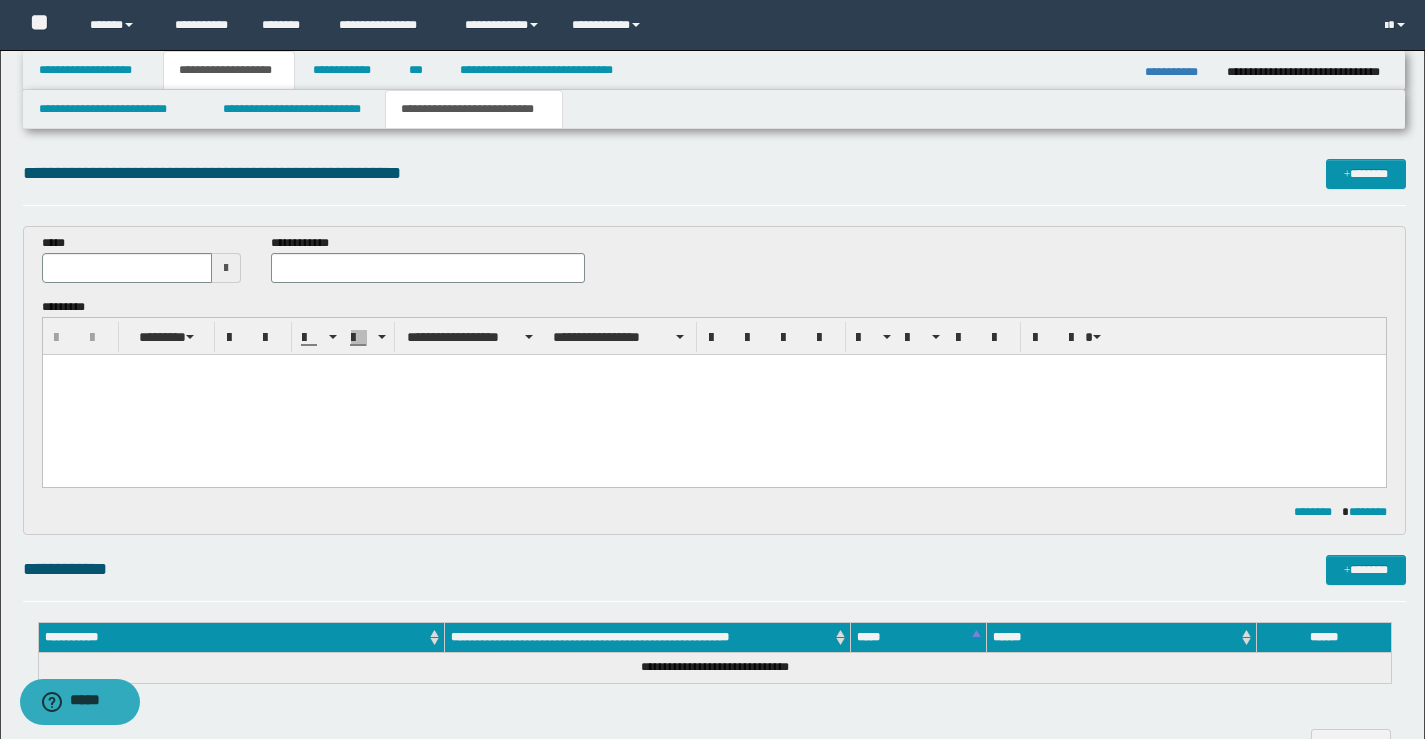 scroll, scrollTop: 0, scrollLeft: 0, axis: both 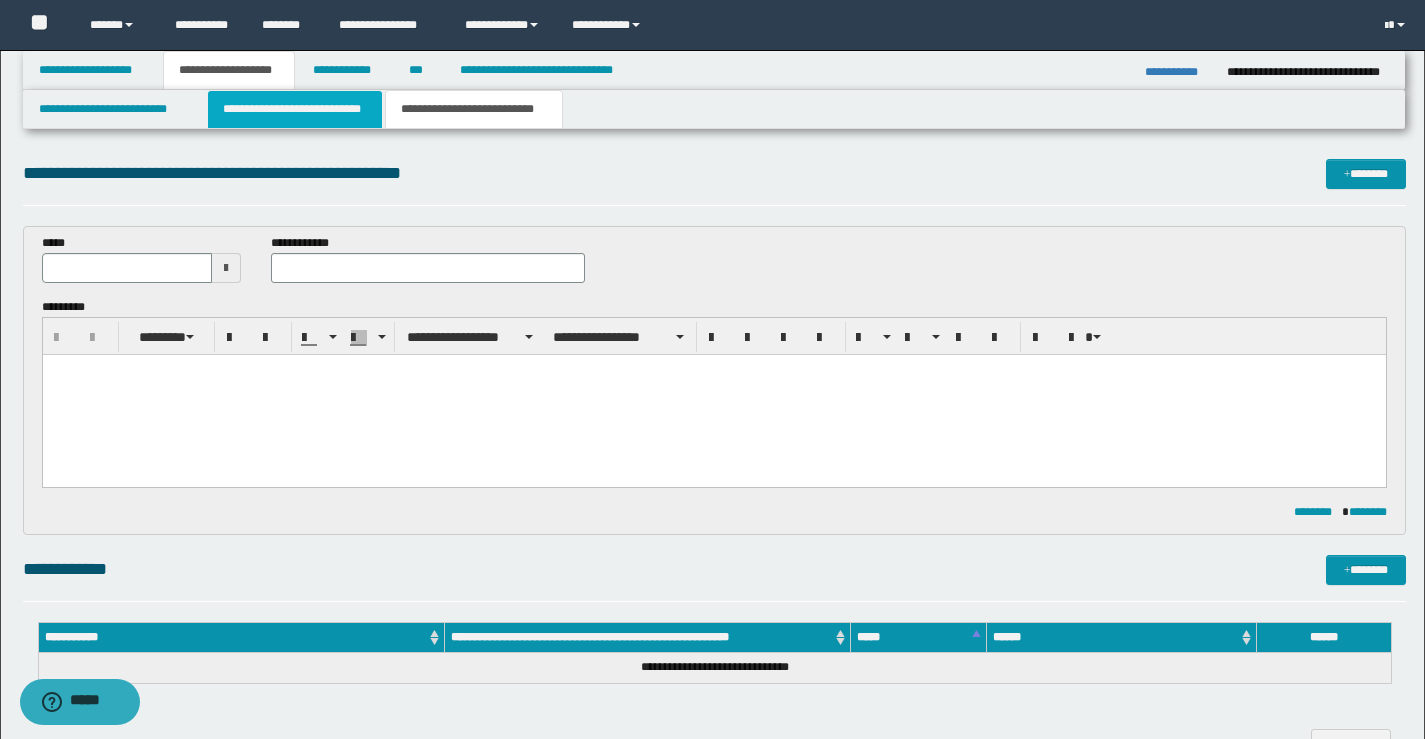 click on "**********" at bounding box center (295, 109) 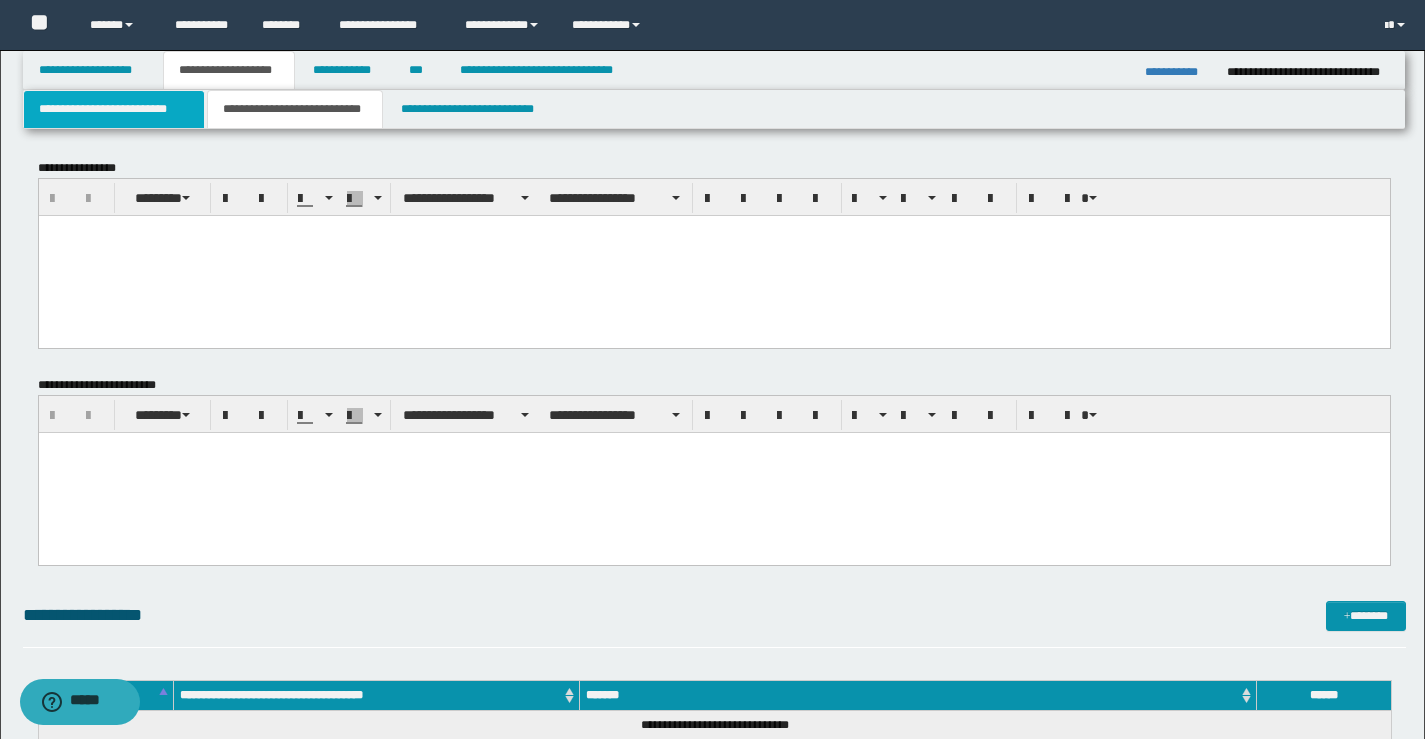 click on "**********" at bounding box center (114, 109) 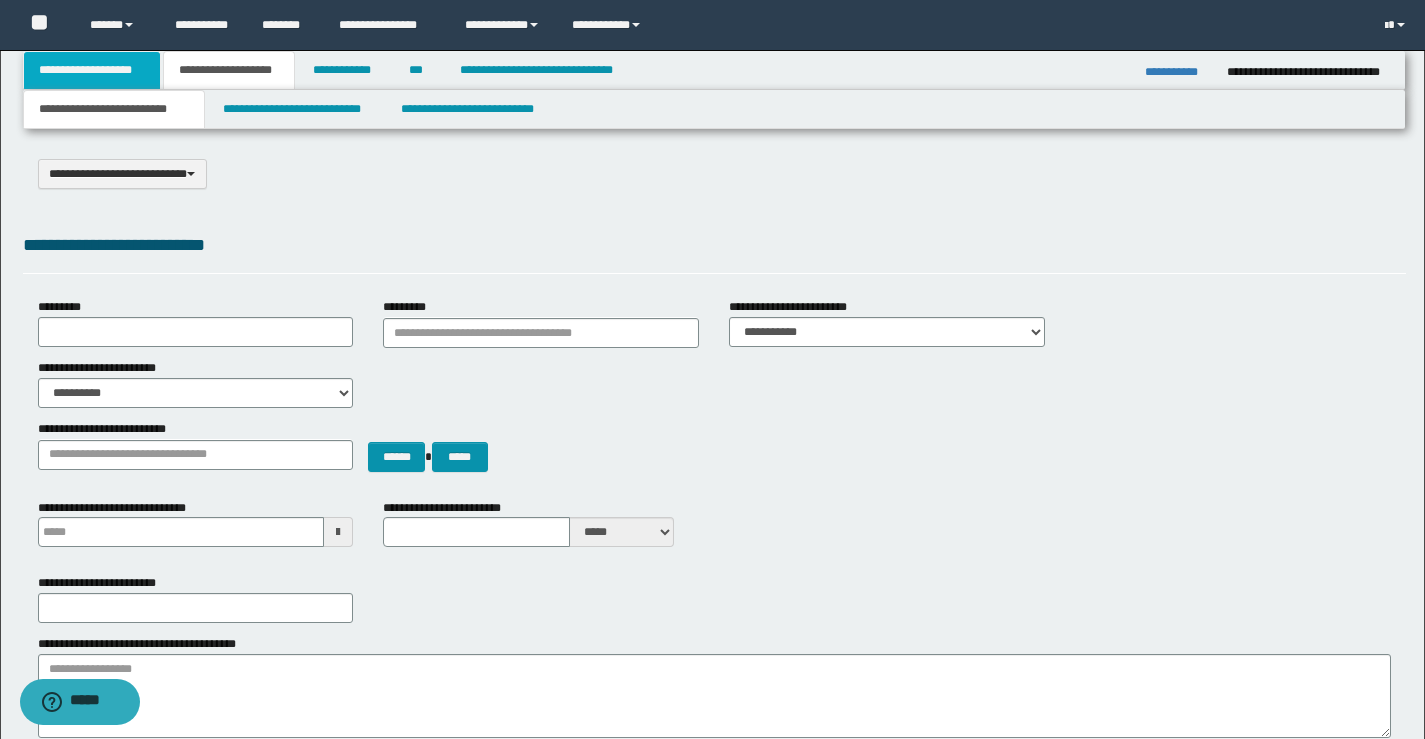 click on "**********" at bounding box center (92, 70) 